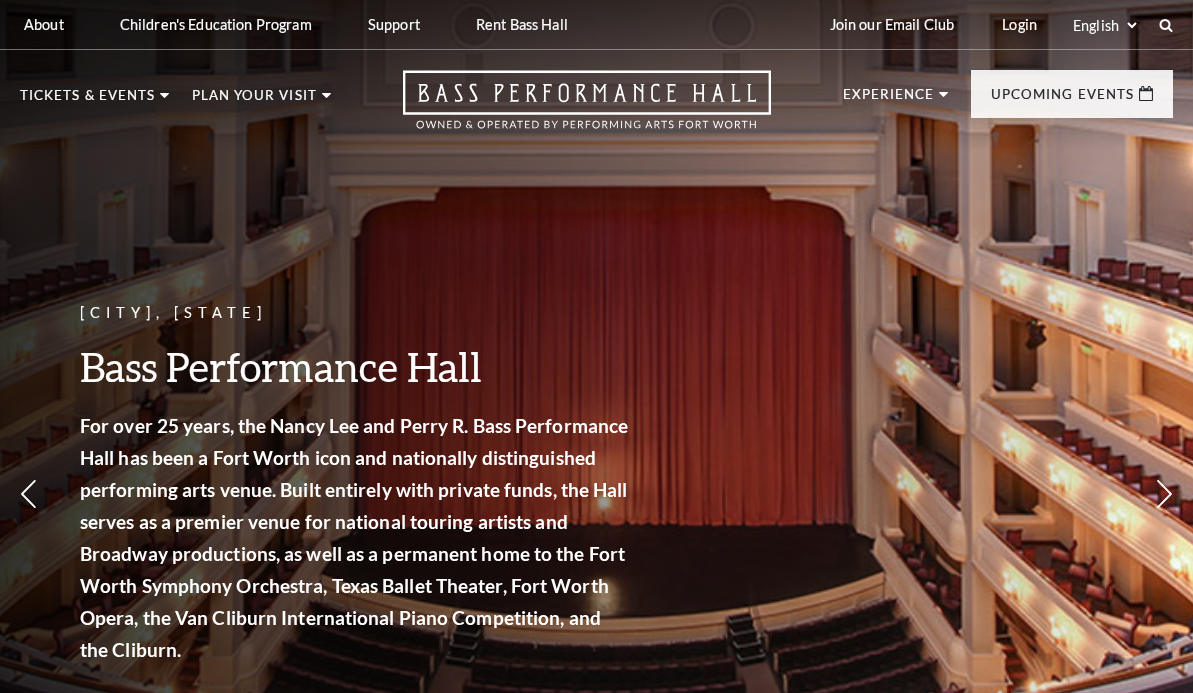scroll, scrollTop: 0, scrollLeft: 0, axis: both 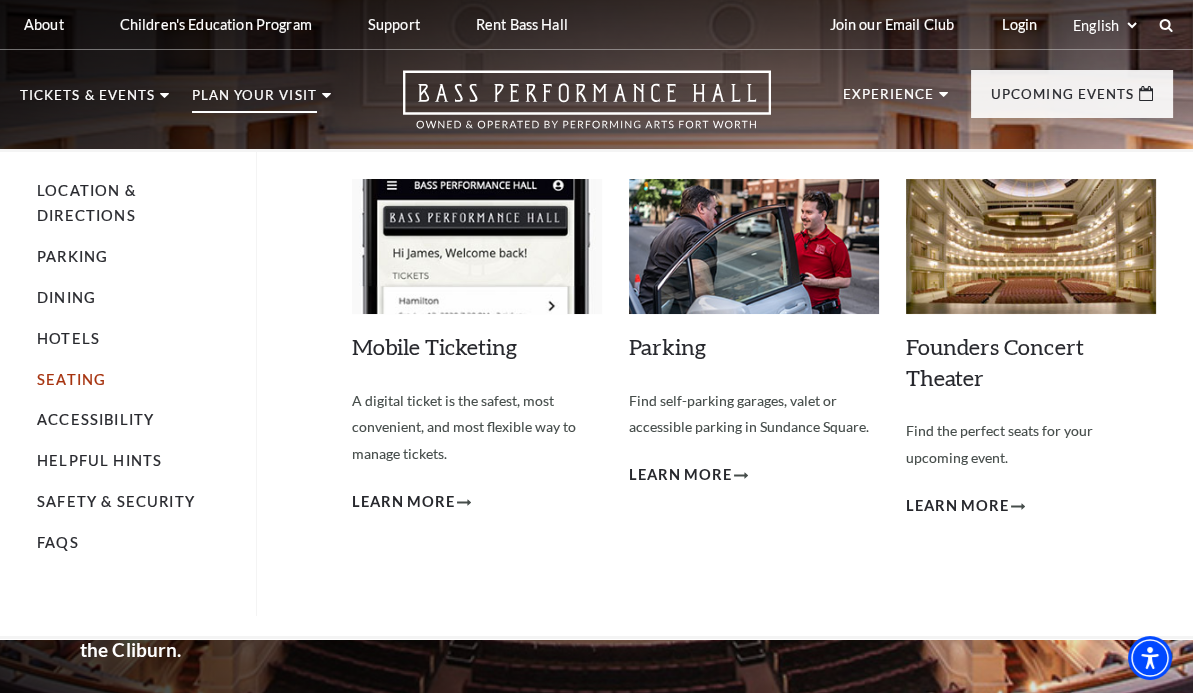 click on "Seating" at bounding box center [71, 379] 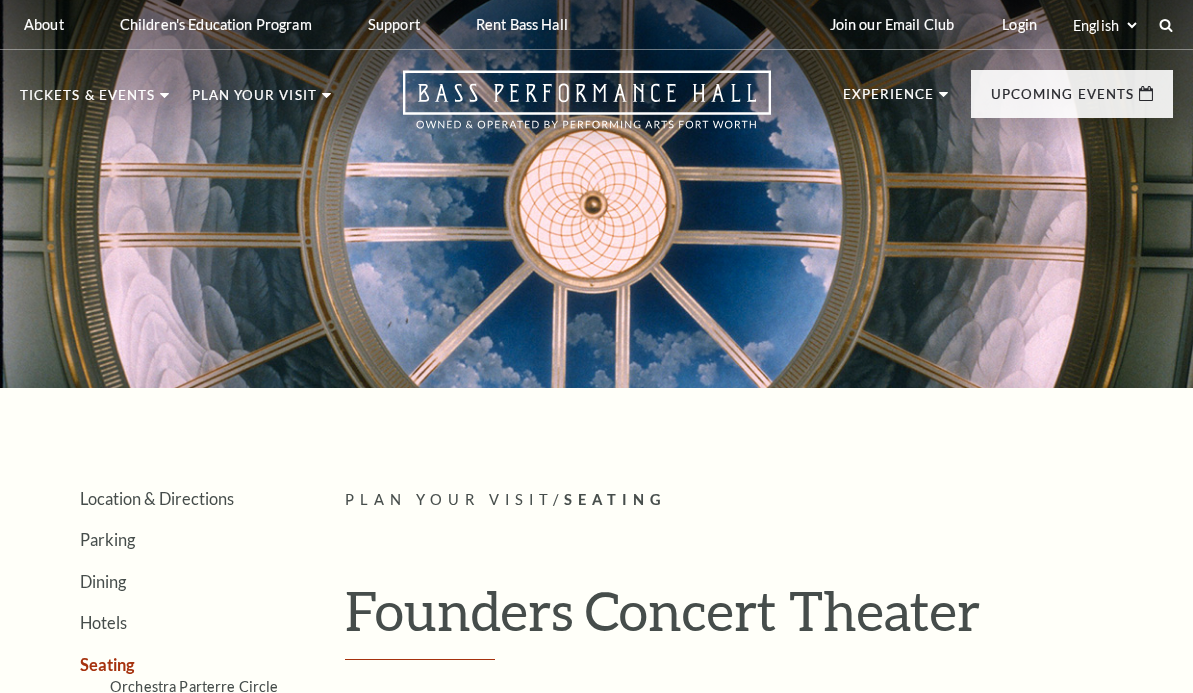 scroll, scrollTop: 0, scrollLeft: 0, axis: both 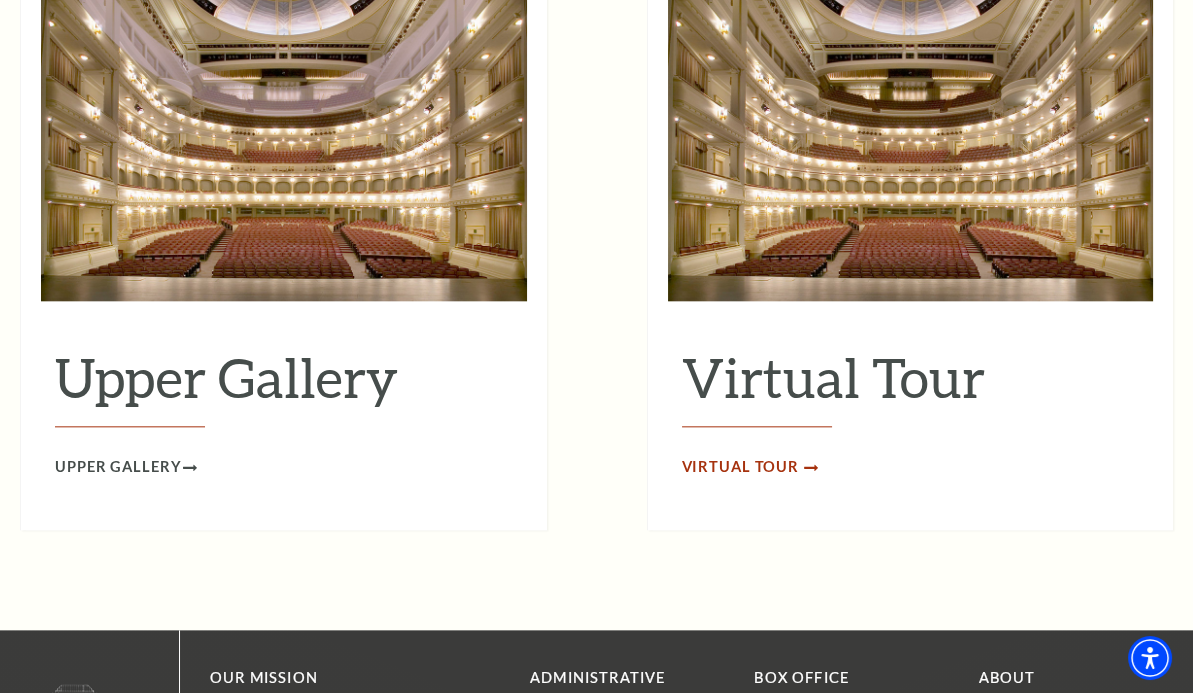 click on "Virtual Tour" at bounding box center (741, 467) 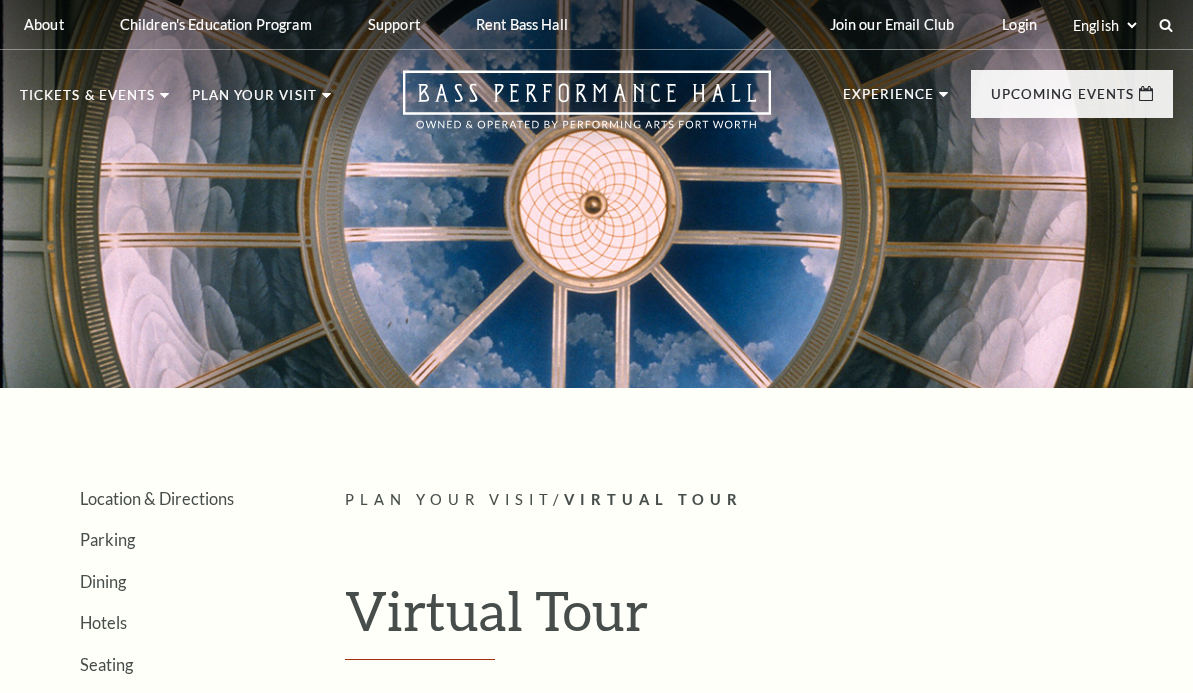 scroll, scrollTop: 0, scrollLeft: 0, axis: both 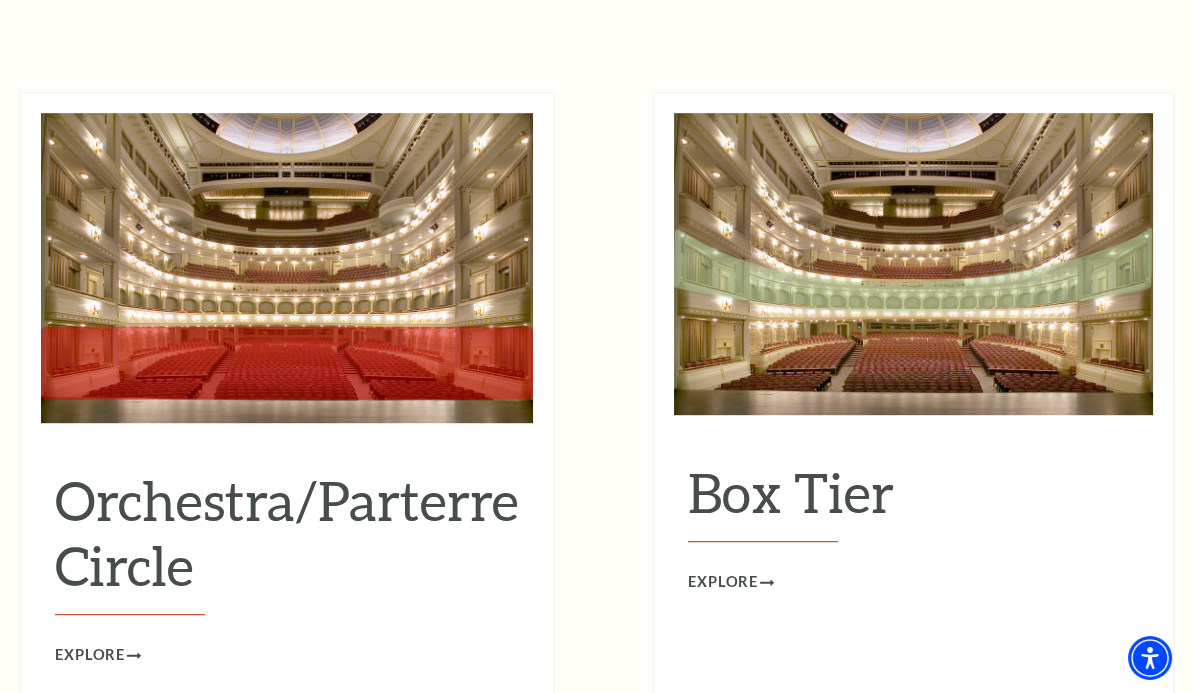 click at bounding box center [913, 264] 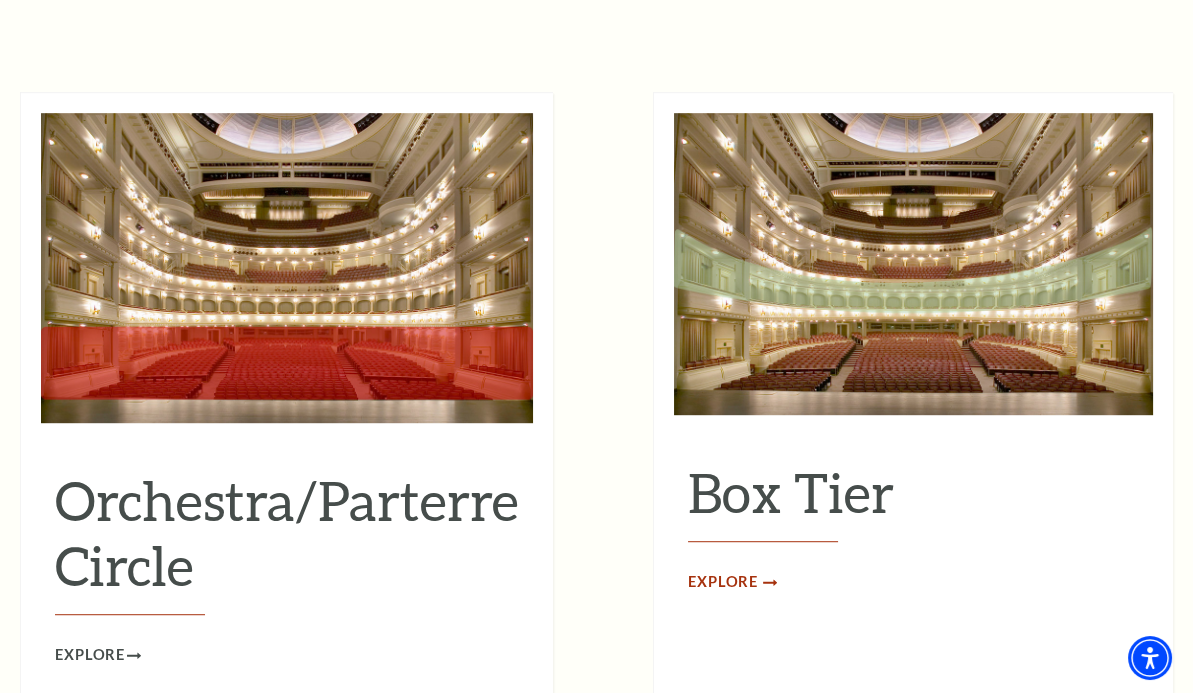 click on "Explore" at bounding box center [723, 582] 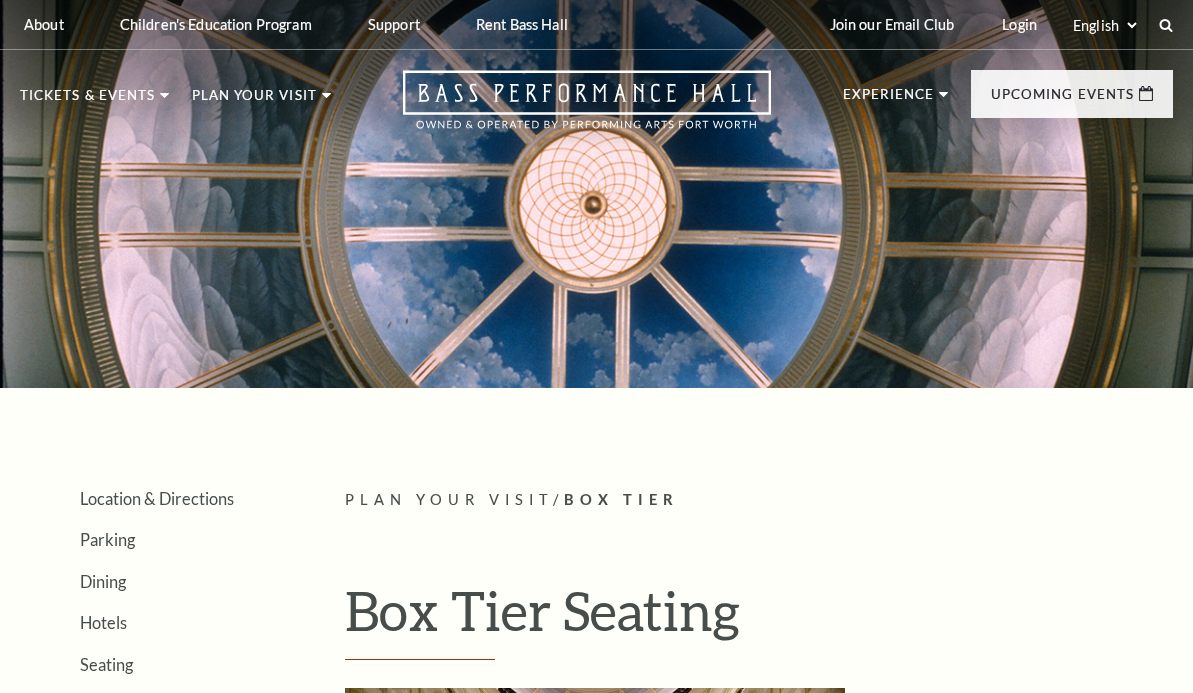 scroll, scrollTop: 0, scrollLeft: 0, axis: both 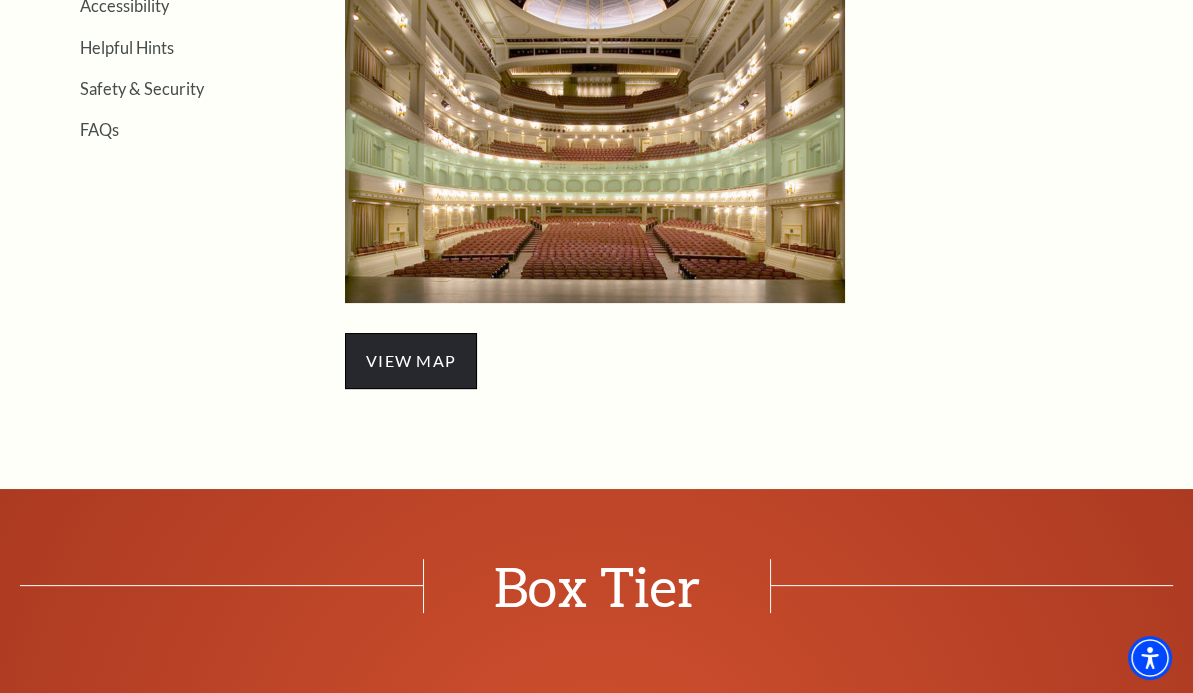 click on "view map" at bounding box center (411, 361) 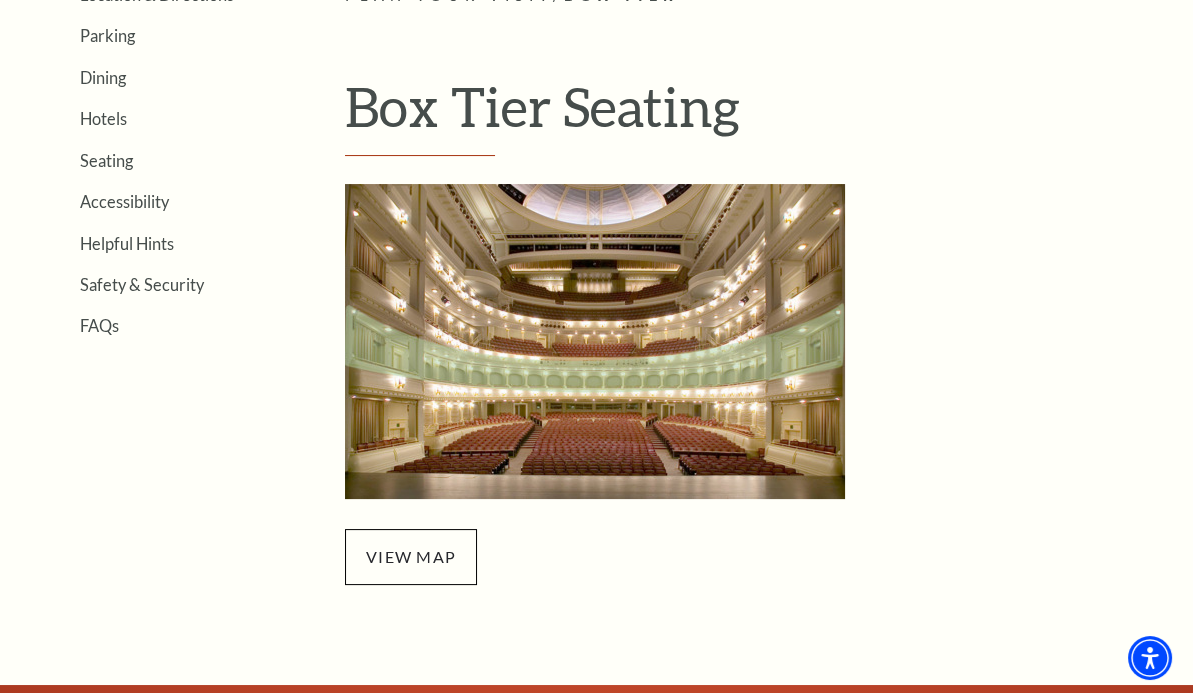 scroll, scrollTop: 400, scrollLeft: 0, axis: vertical 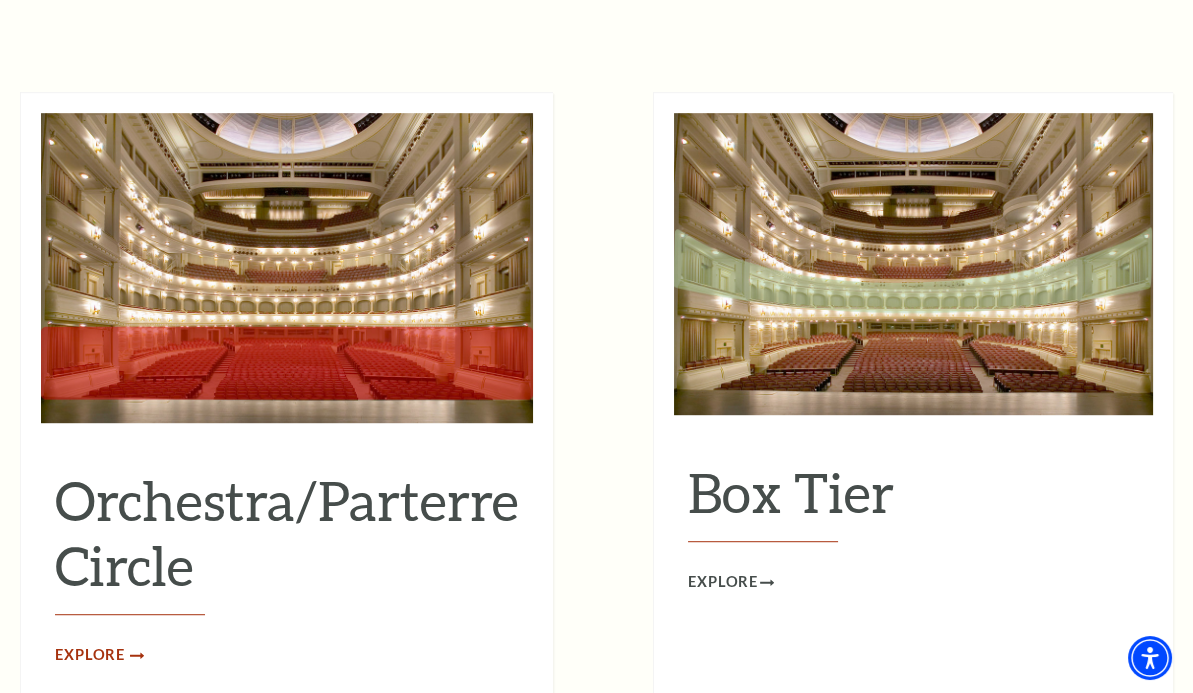 click on "Explore" at bounding box center (90, 655) 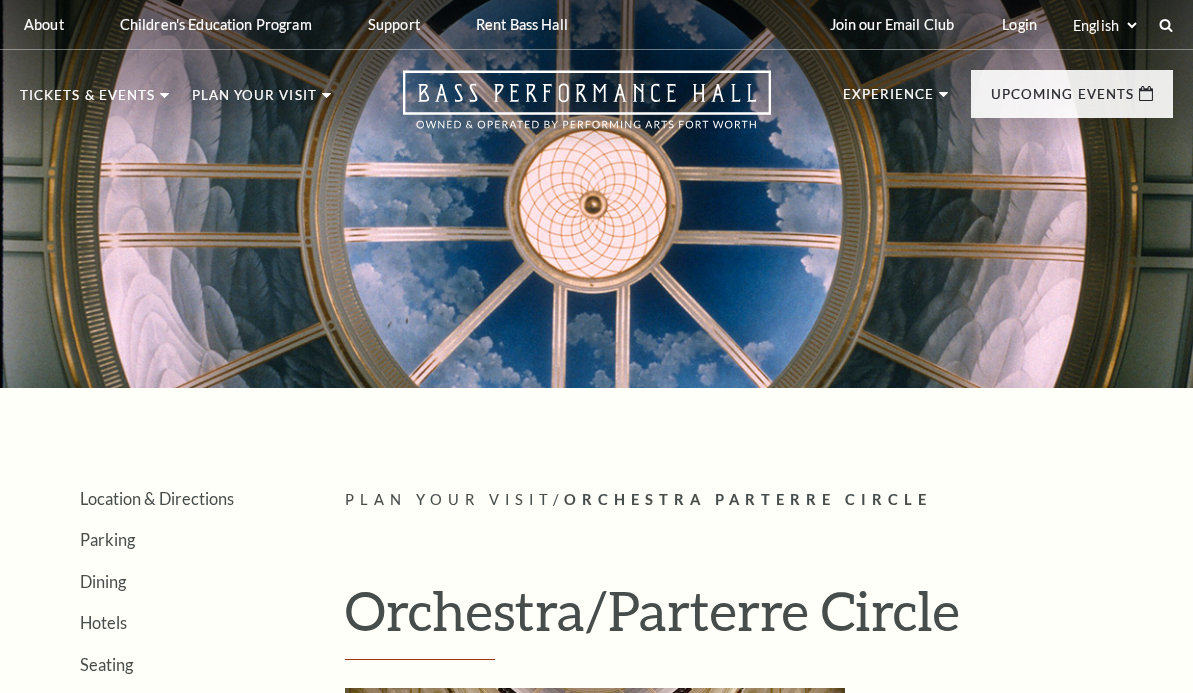 scroll, scrollTop: 0, scrollLeft: 0, axis: both 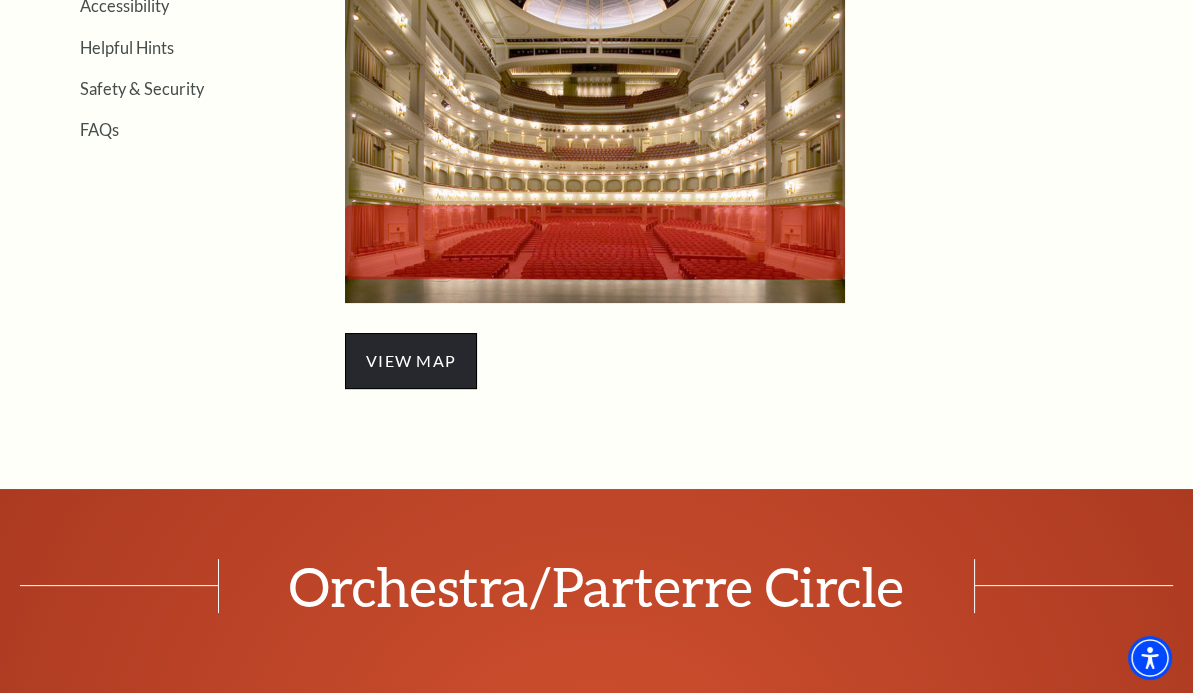 click on "view map" at bounding box center [411, 361] 